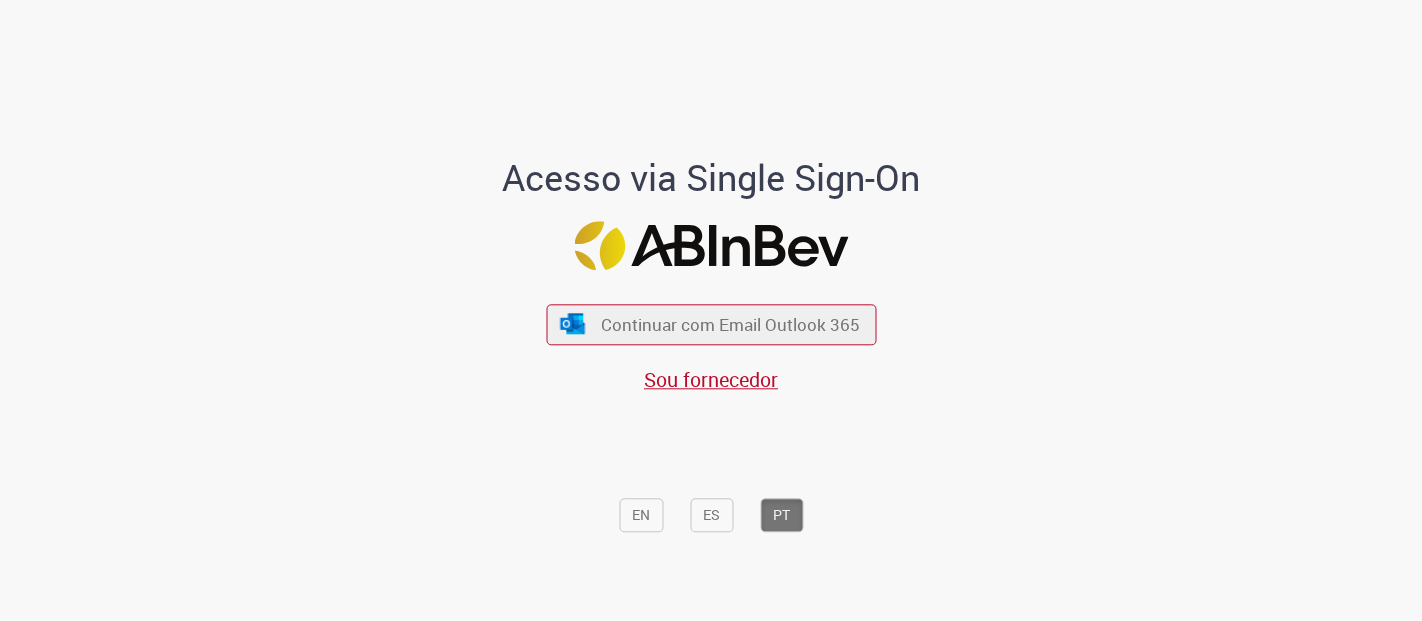 scroll, scrollTop: 0, scrollLeft: 0, axis: both 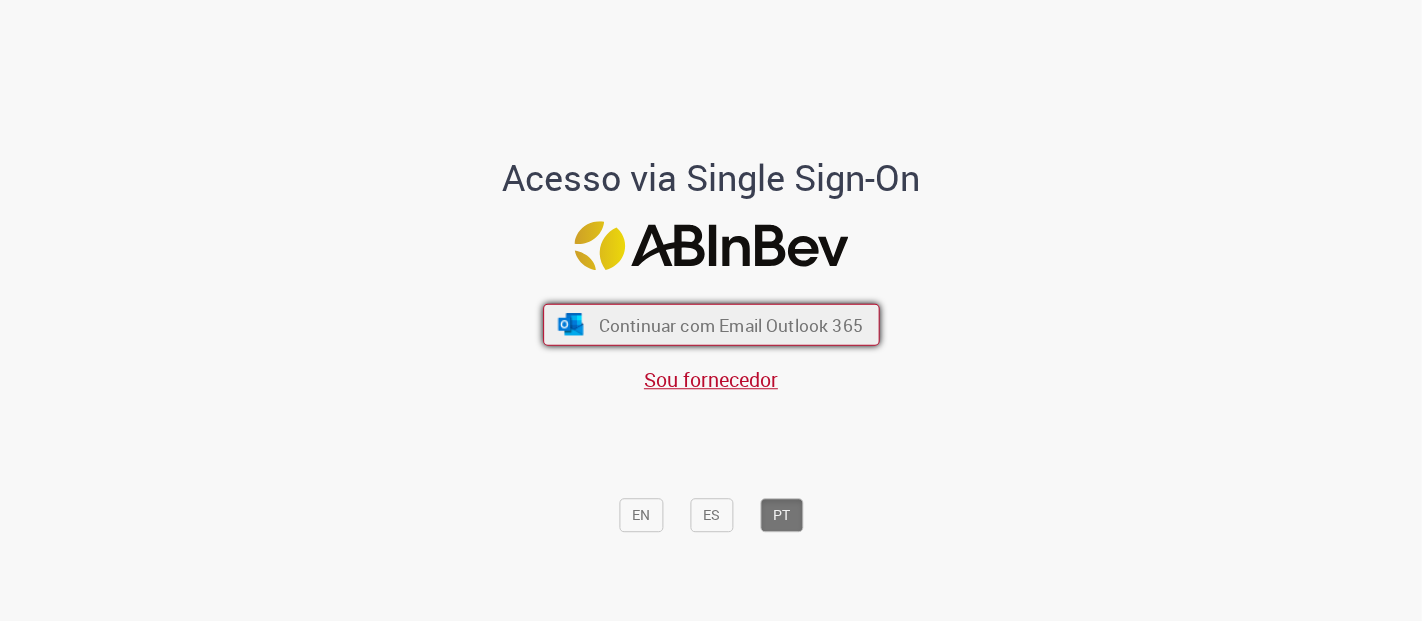 click on "Continuar com Email Outlook 365" at bounding box center [730, 324] 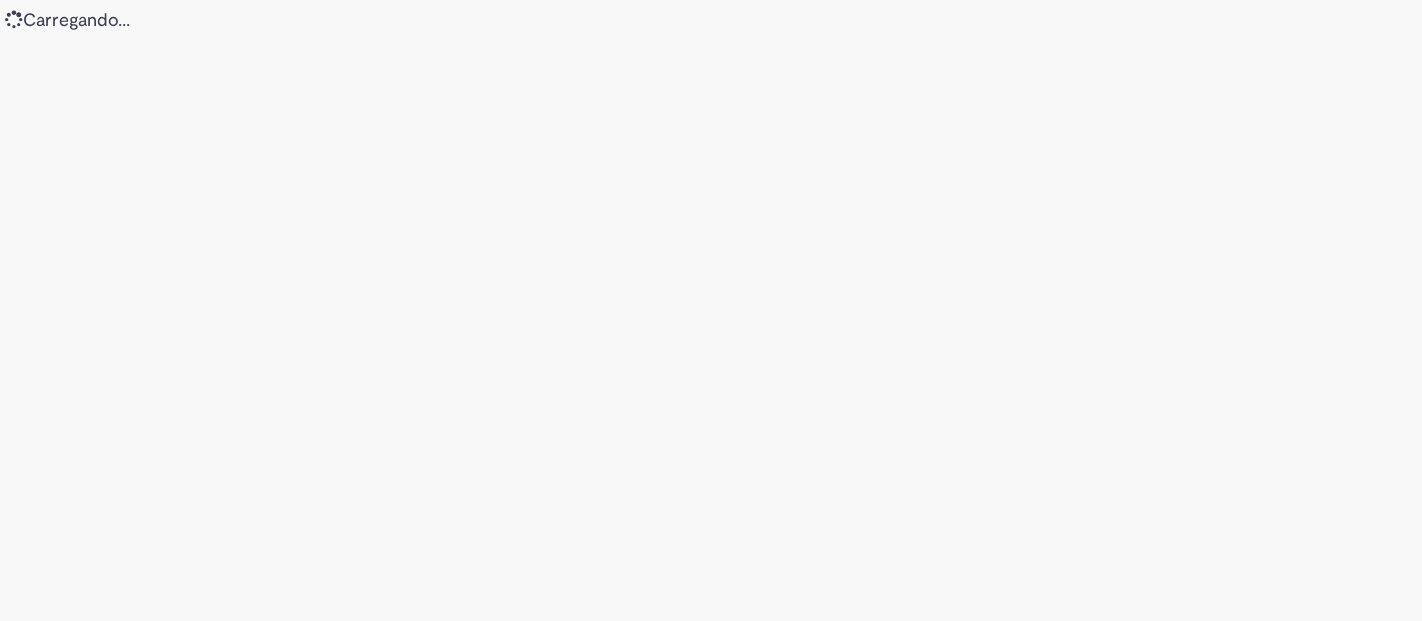 scroll, scrollTop: 0, scrollLeft: 0, axis: both 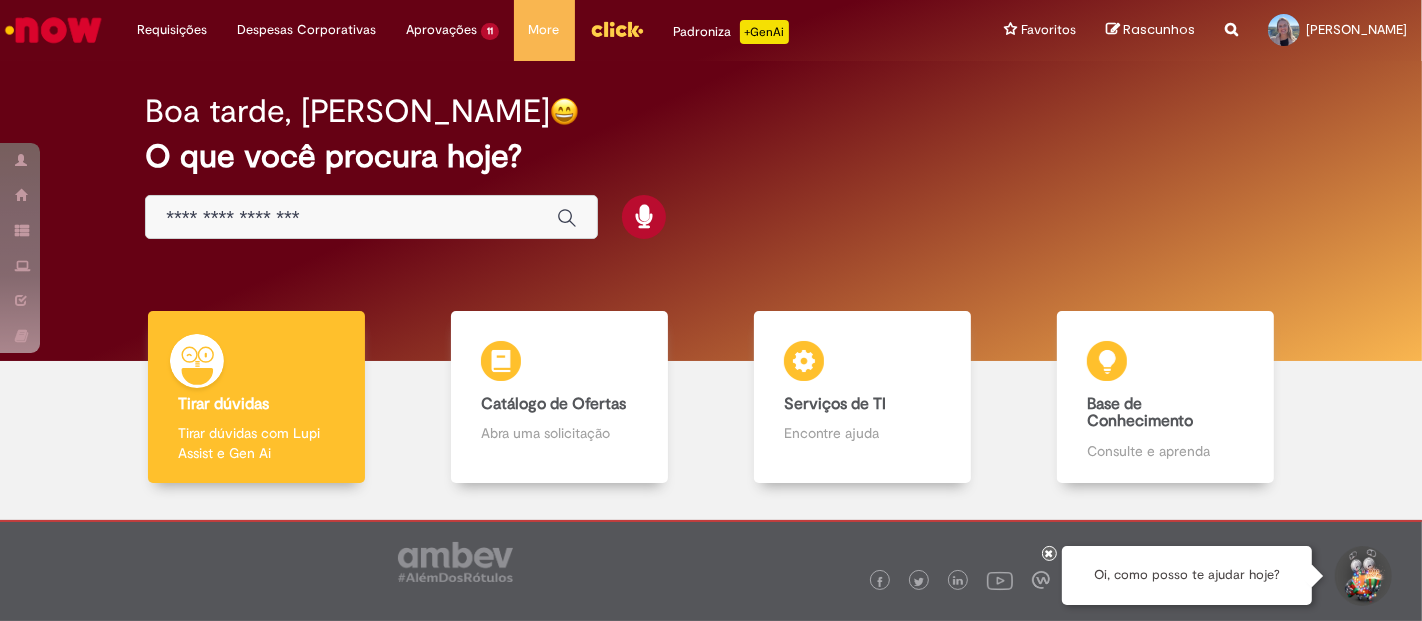 click at bounding box center [1050, 553] 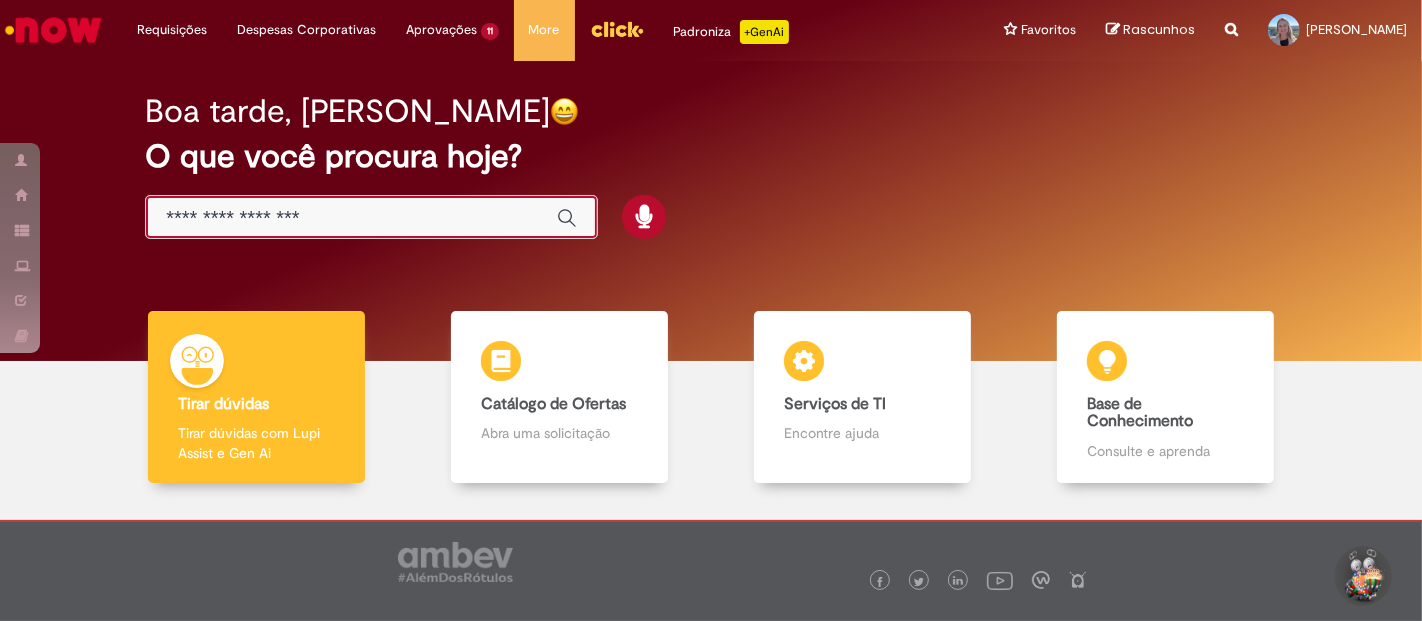click at bounding box center (351, 218) 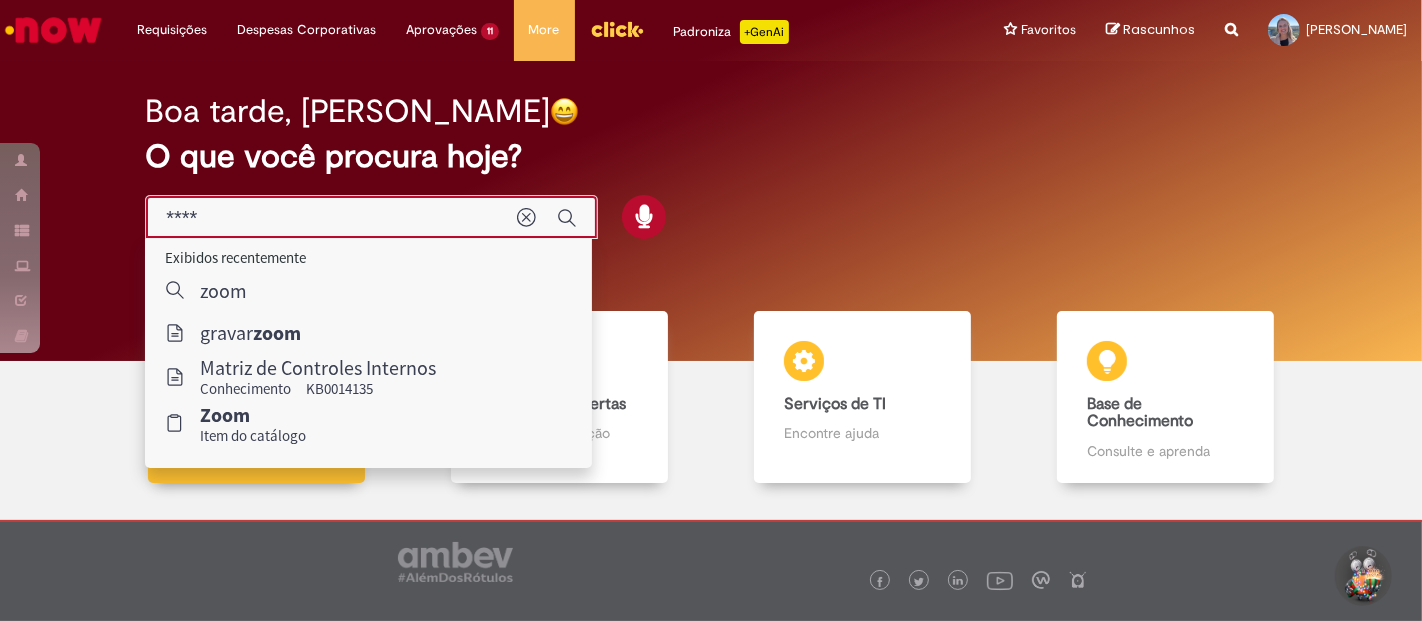 type on "****" 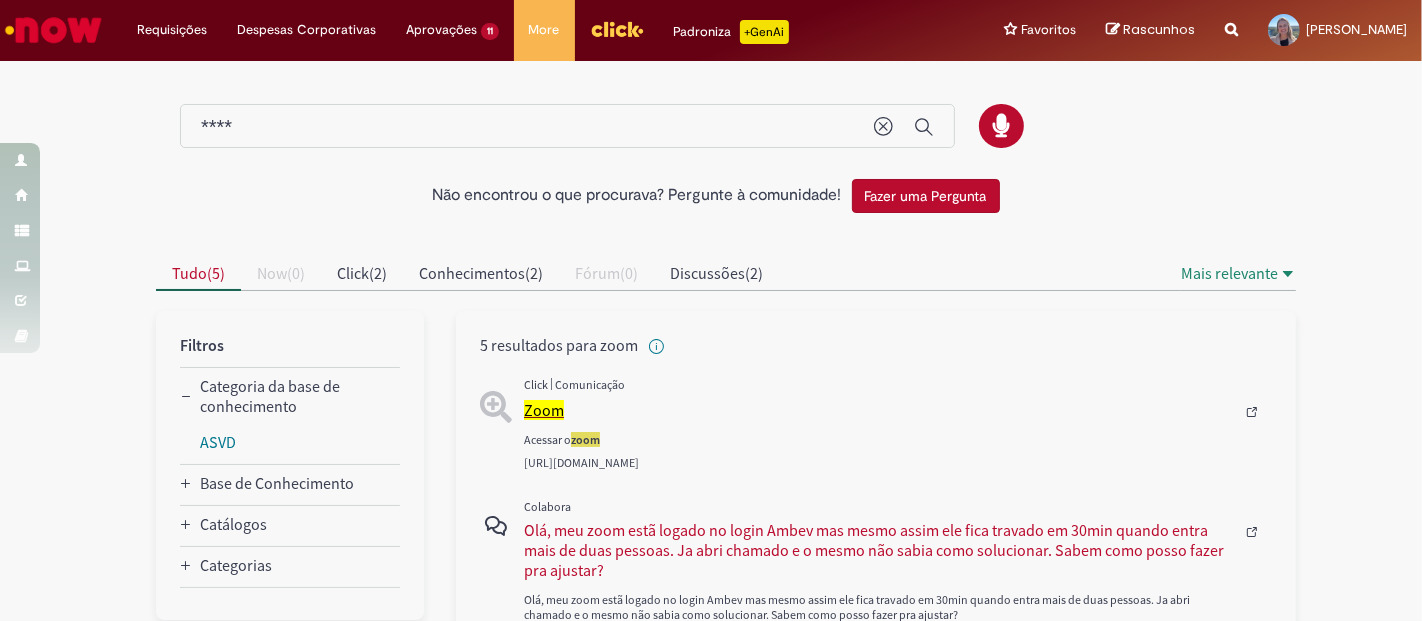 click on "Zoom" at bounding box center [544, 410] 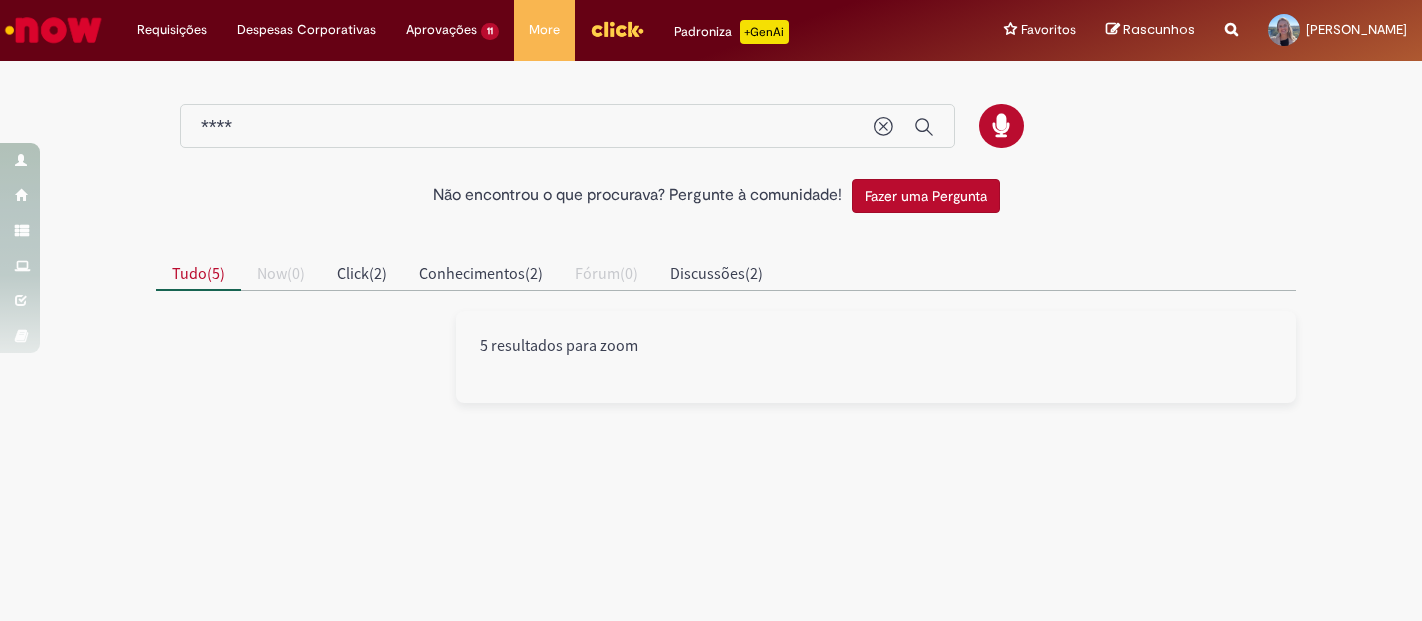 scroll, scrollTop: 0, scrollLeft: 0, axis: both 